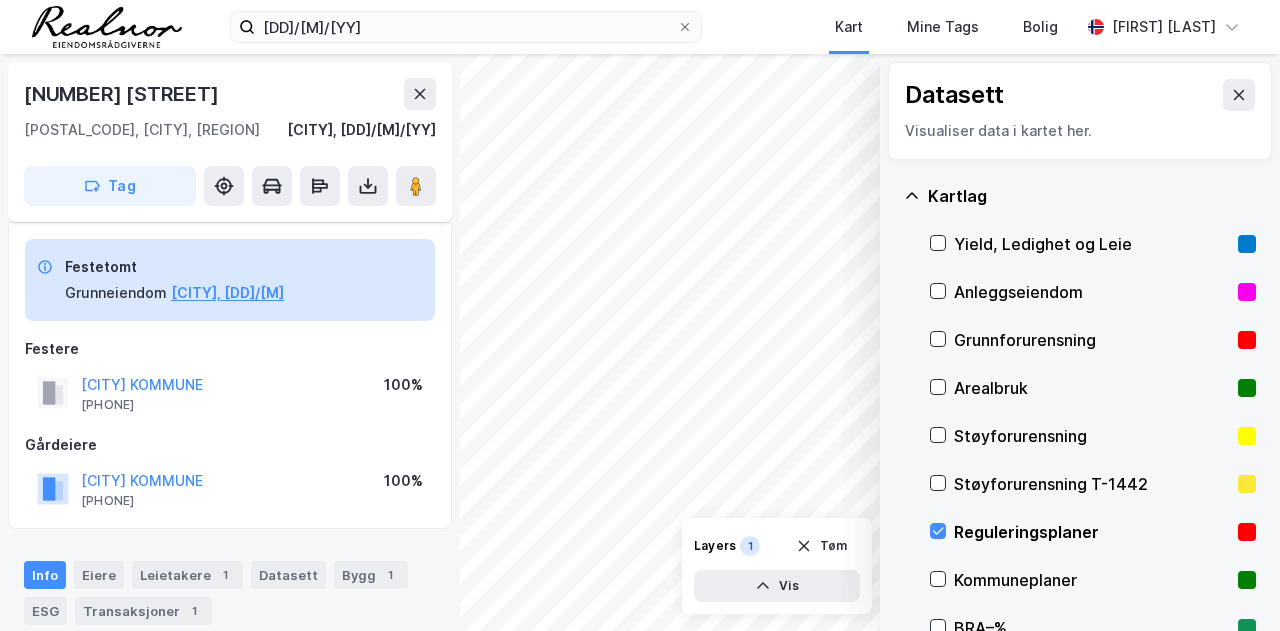 scroll, scrollTop: 0, scrollLeft: 0, axis: both 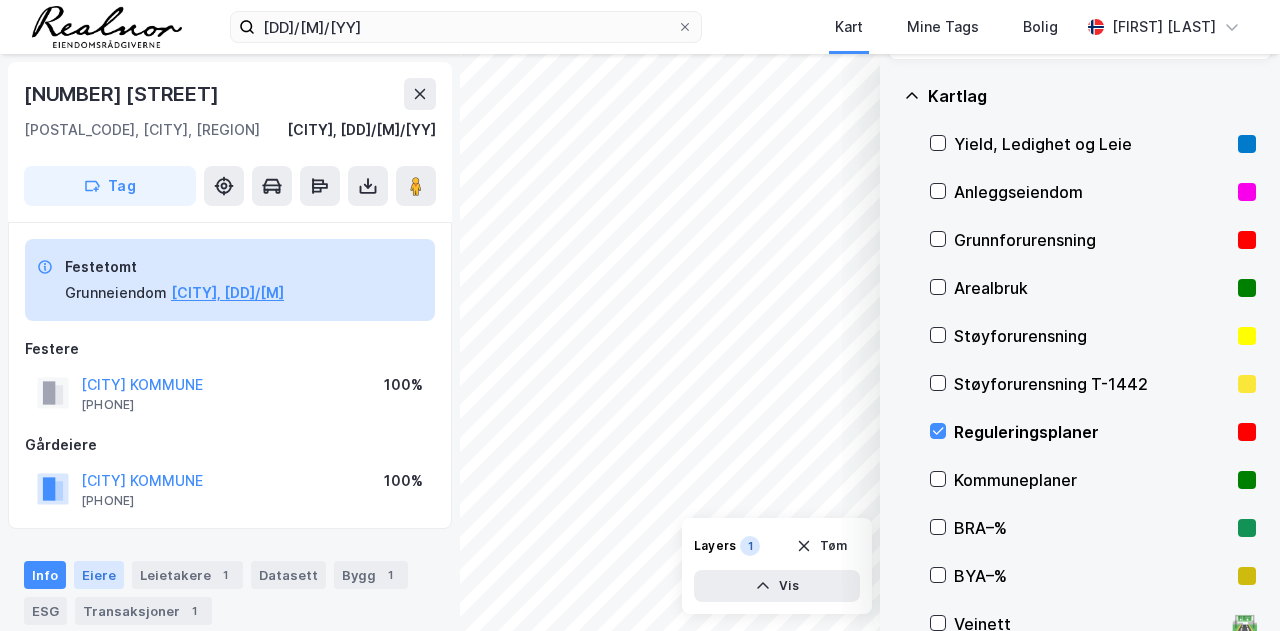 click on "Eiere" at bounding box center [99, 575] 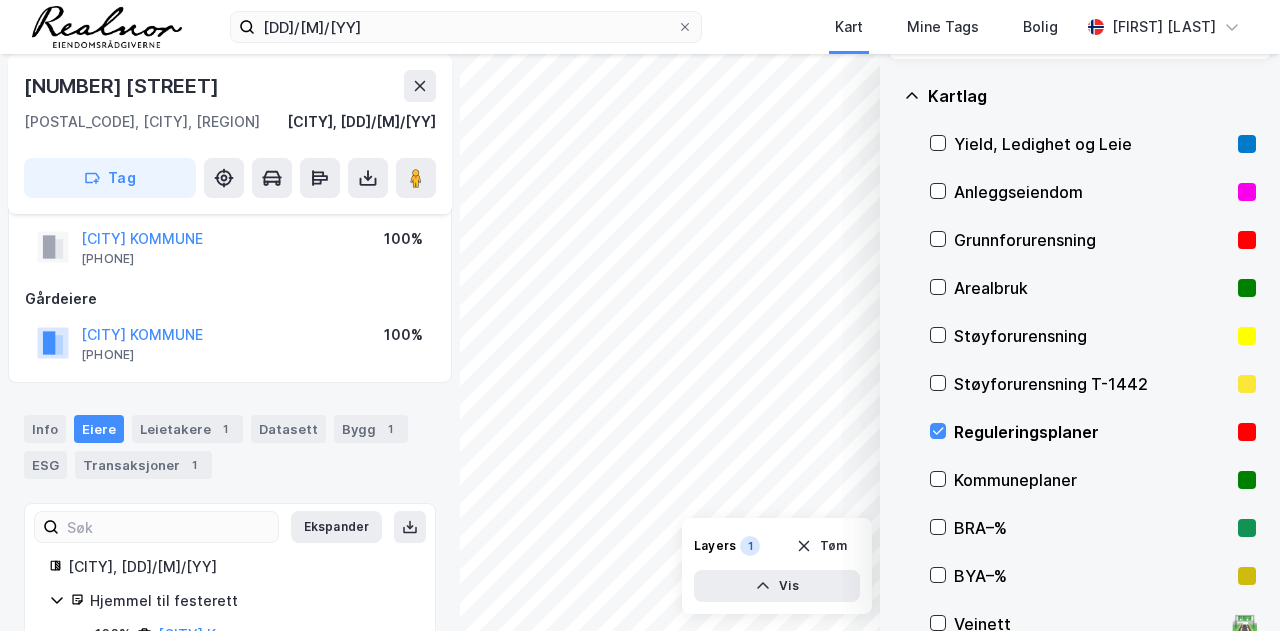 scroll, scrollTop: 210, scrollLeft: 0, axis: vertical 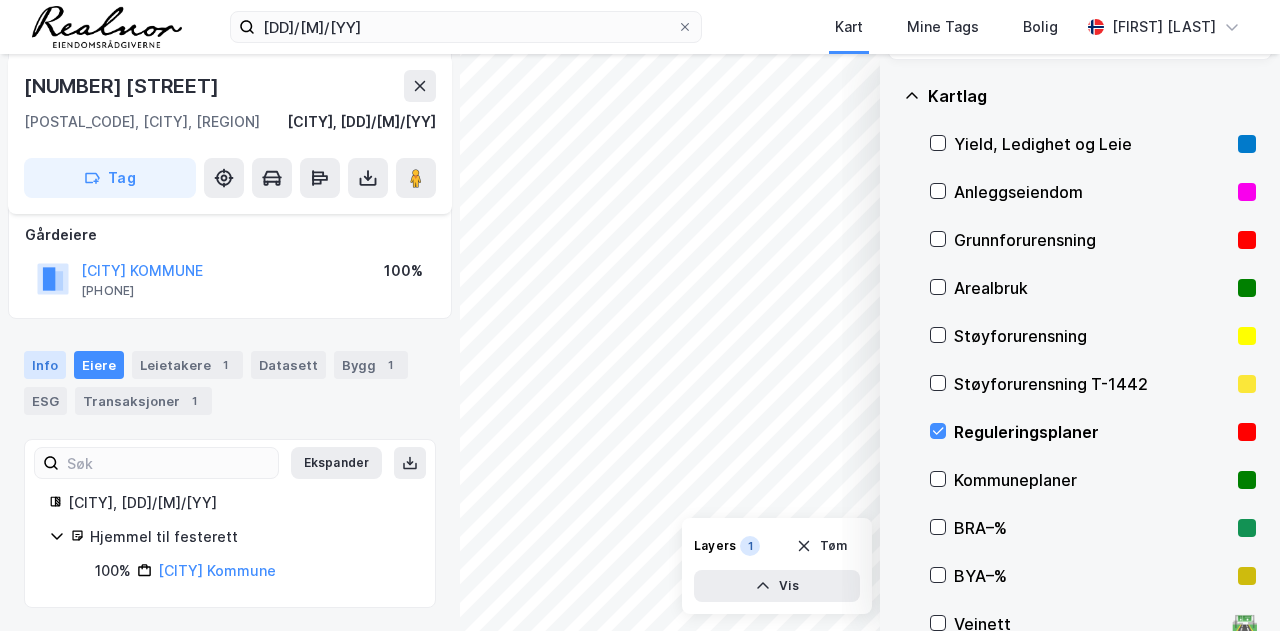 click on "Info" at bounding box center (45, 365) 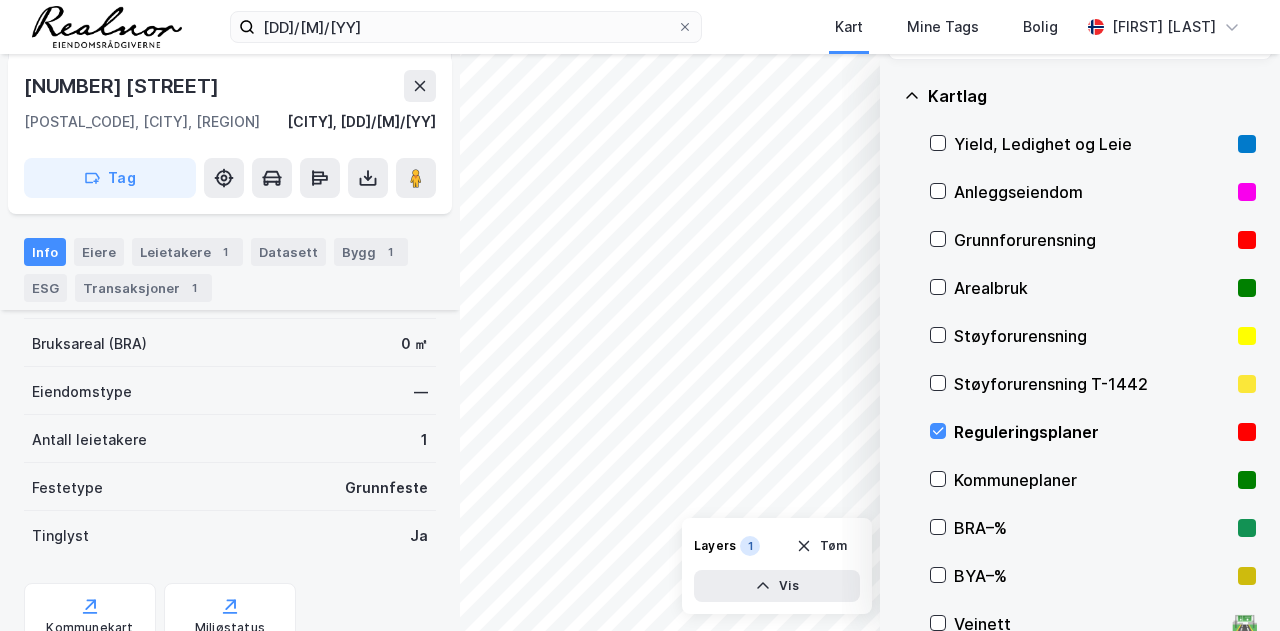 scroll, scrollTop: 506, scrollLeft: 0, axis: vertical 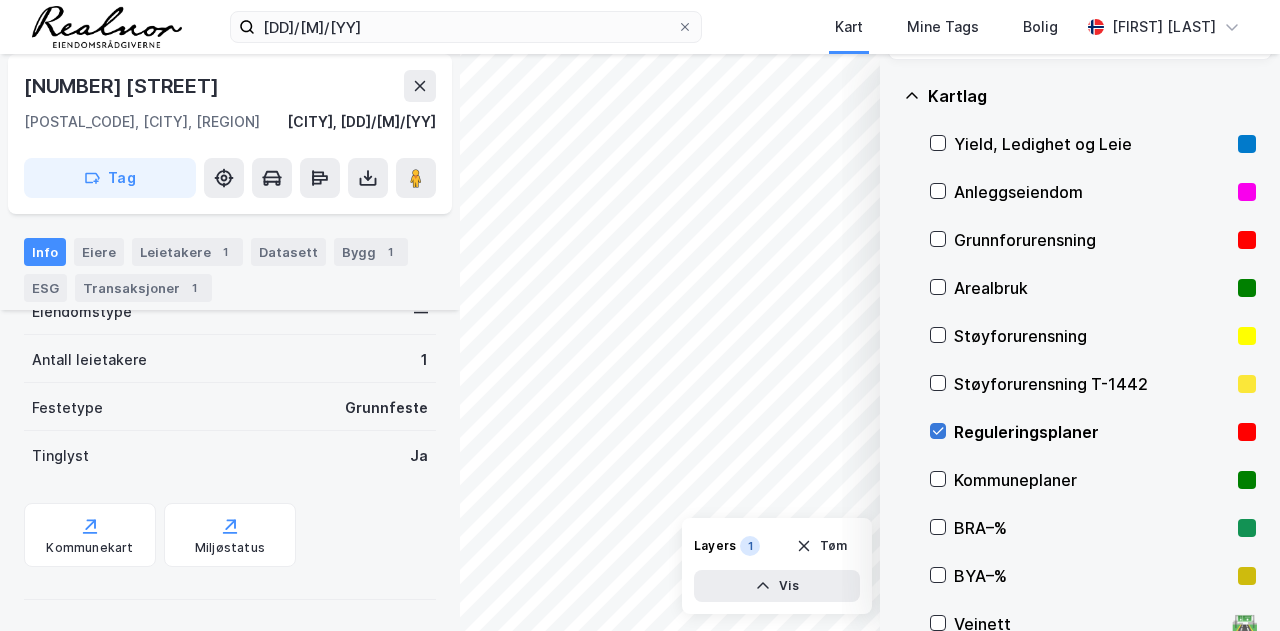 click at bounding box center (938, 431) 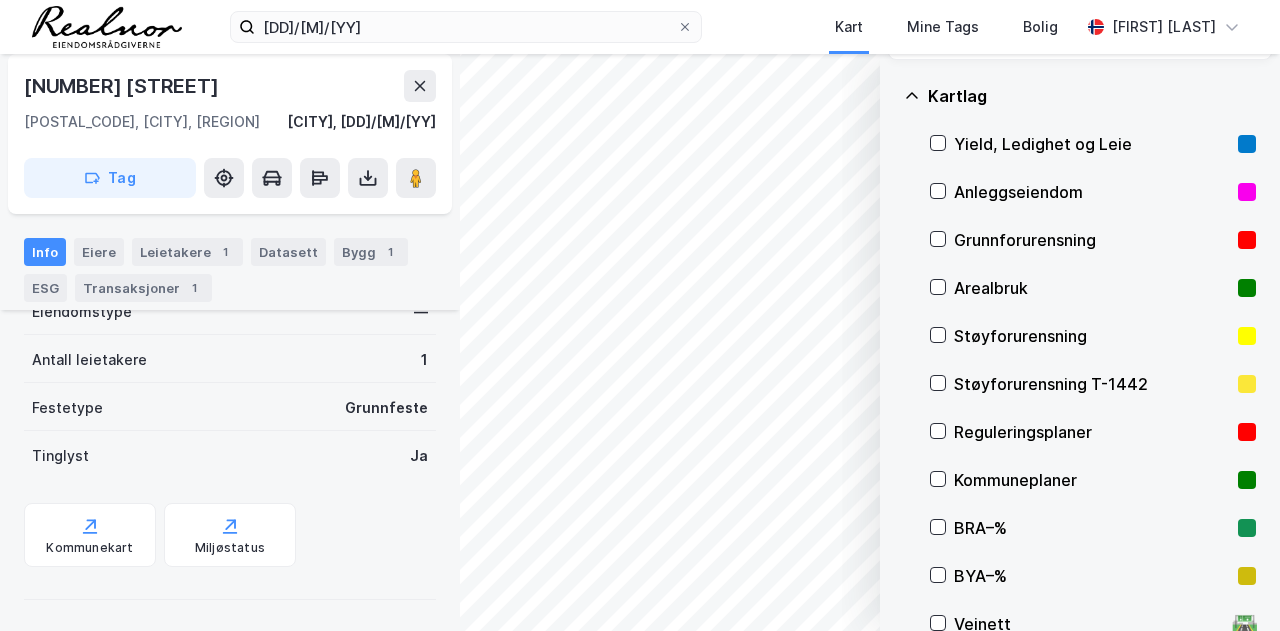 click 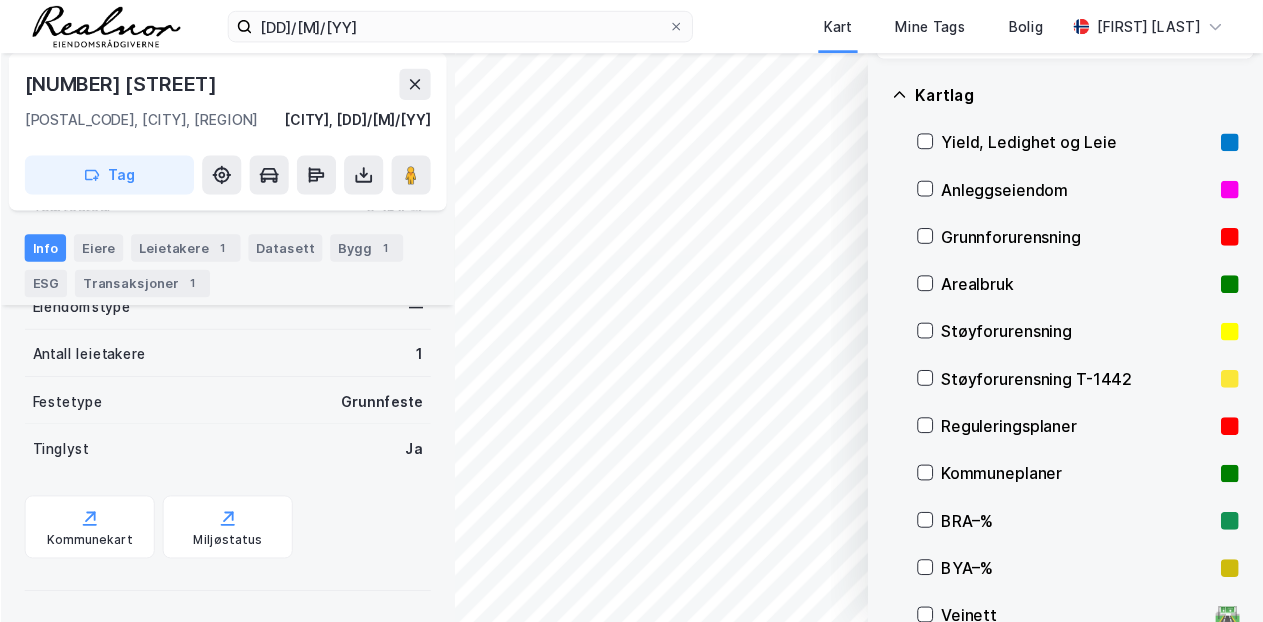 scroll, scrollTop: 0, scrollLeft: 0, axis: both 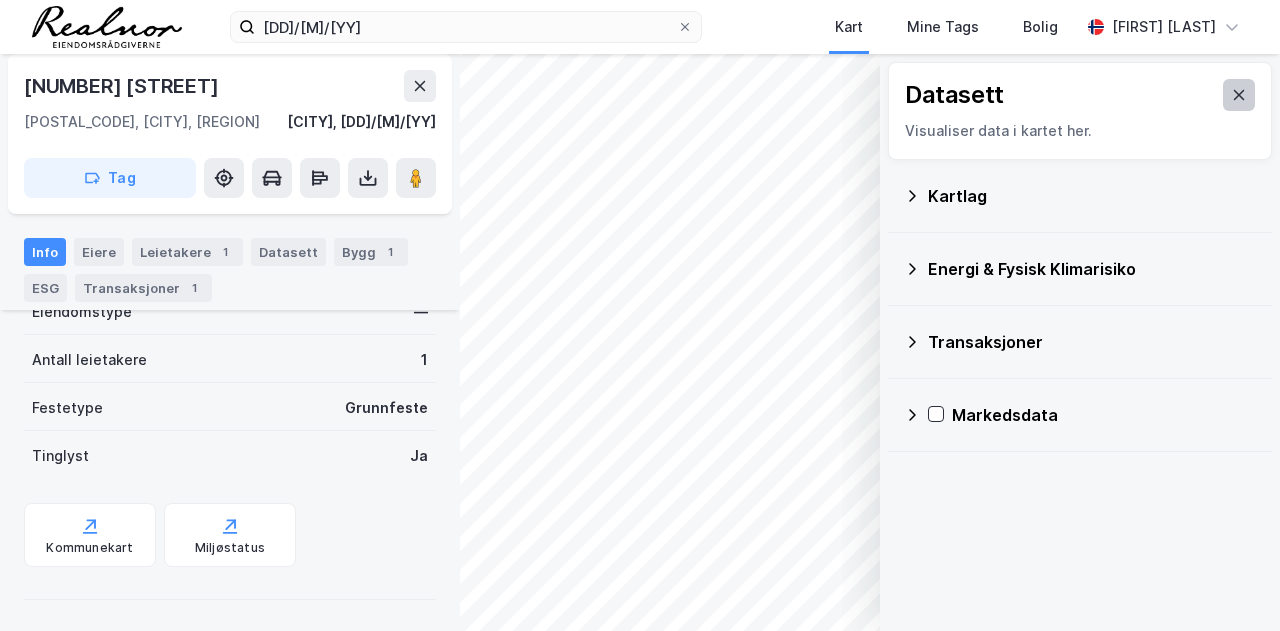 click 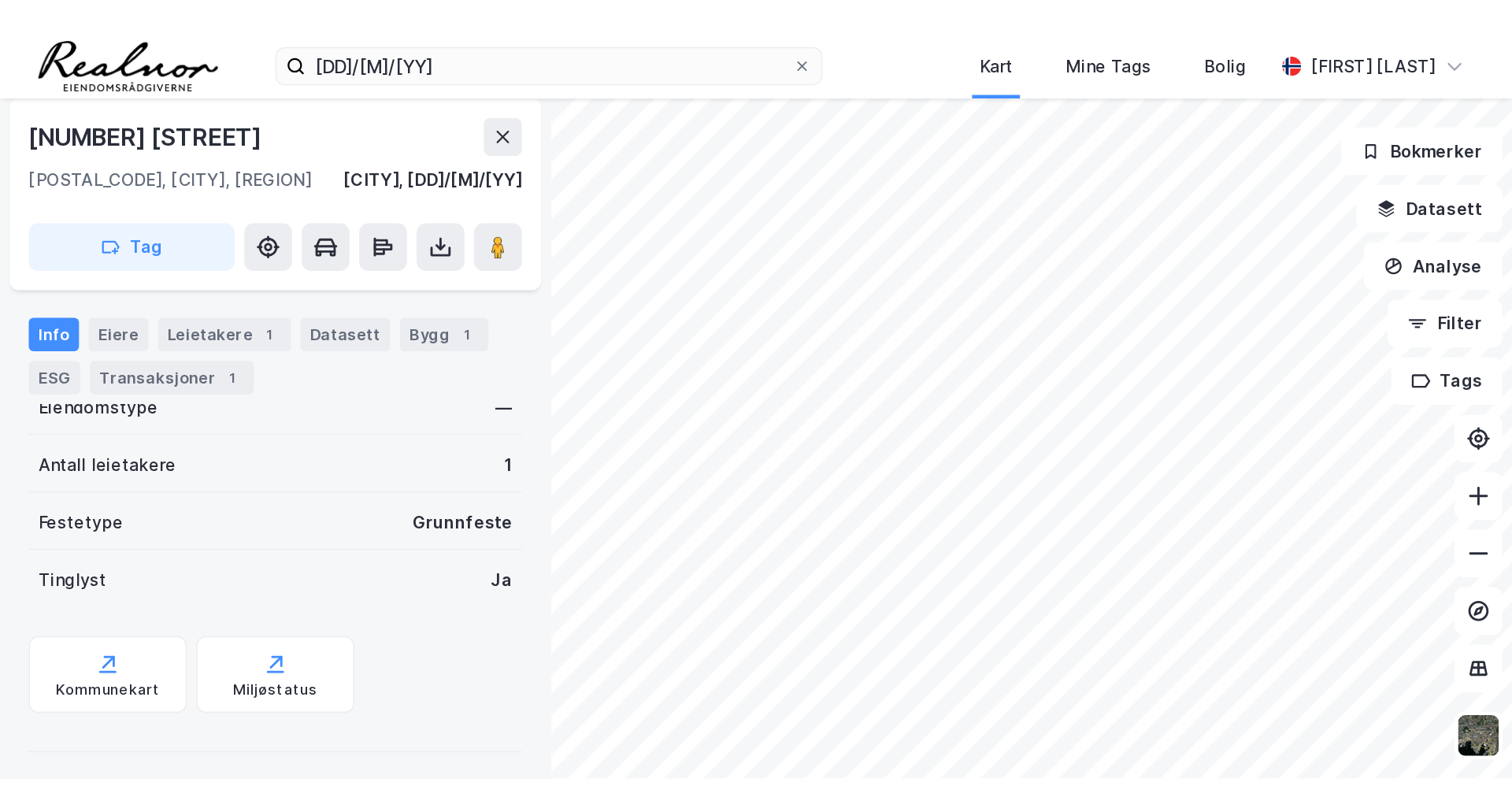 scroll, scrollTop: 84, scrollLeft: 0, axis: vertical 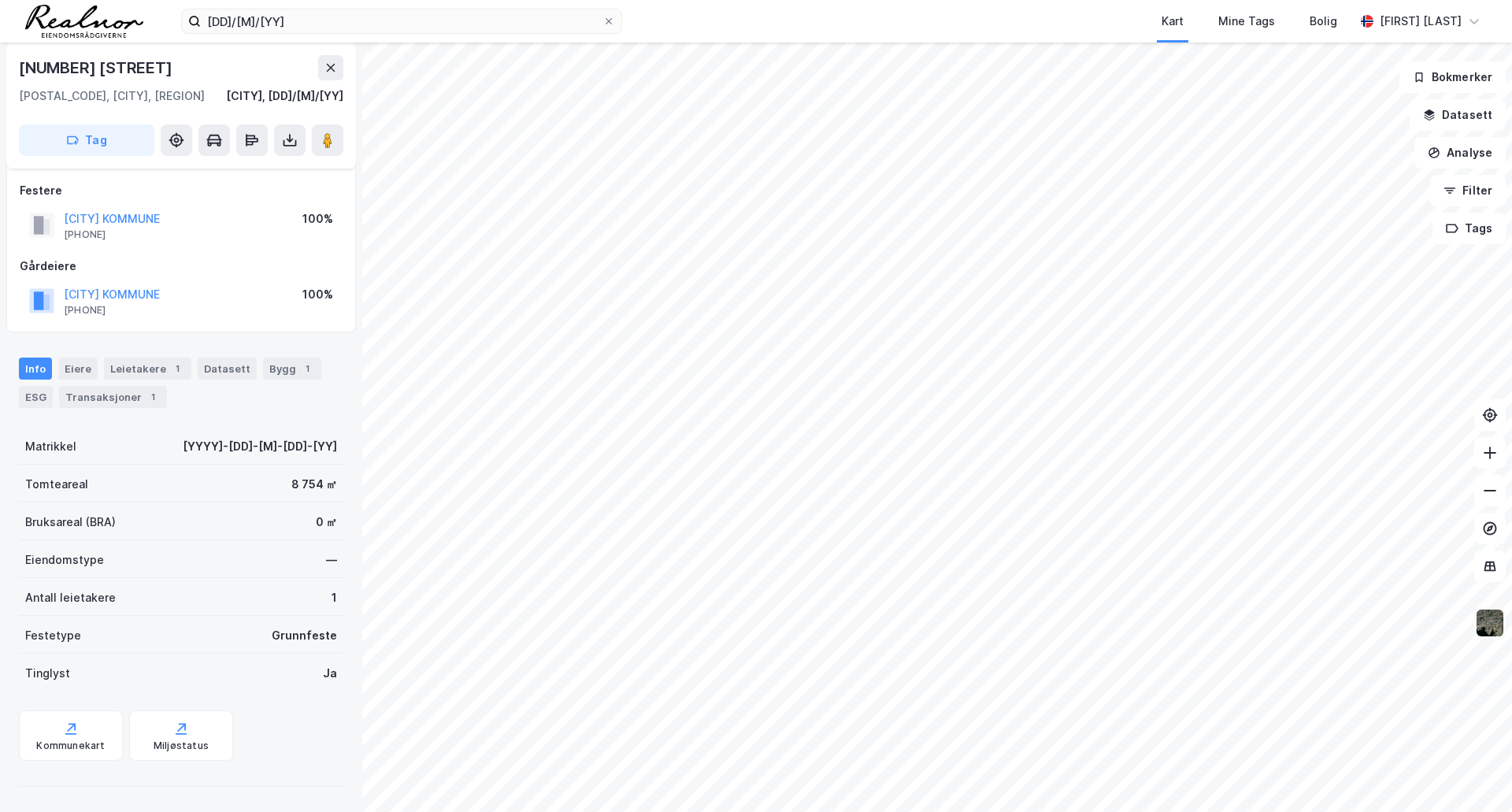 click at bounding box center [1490, 623] 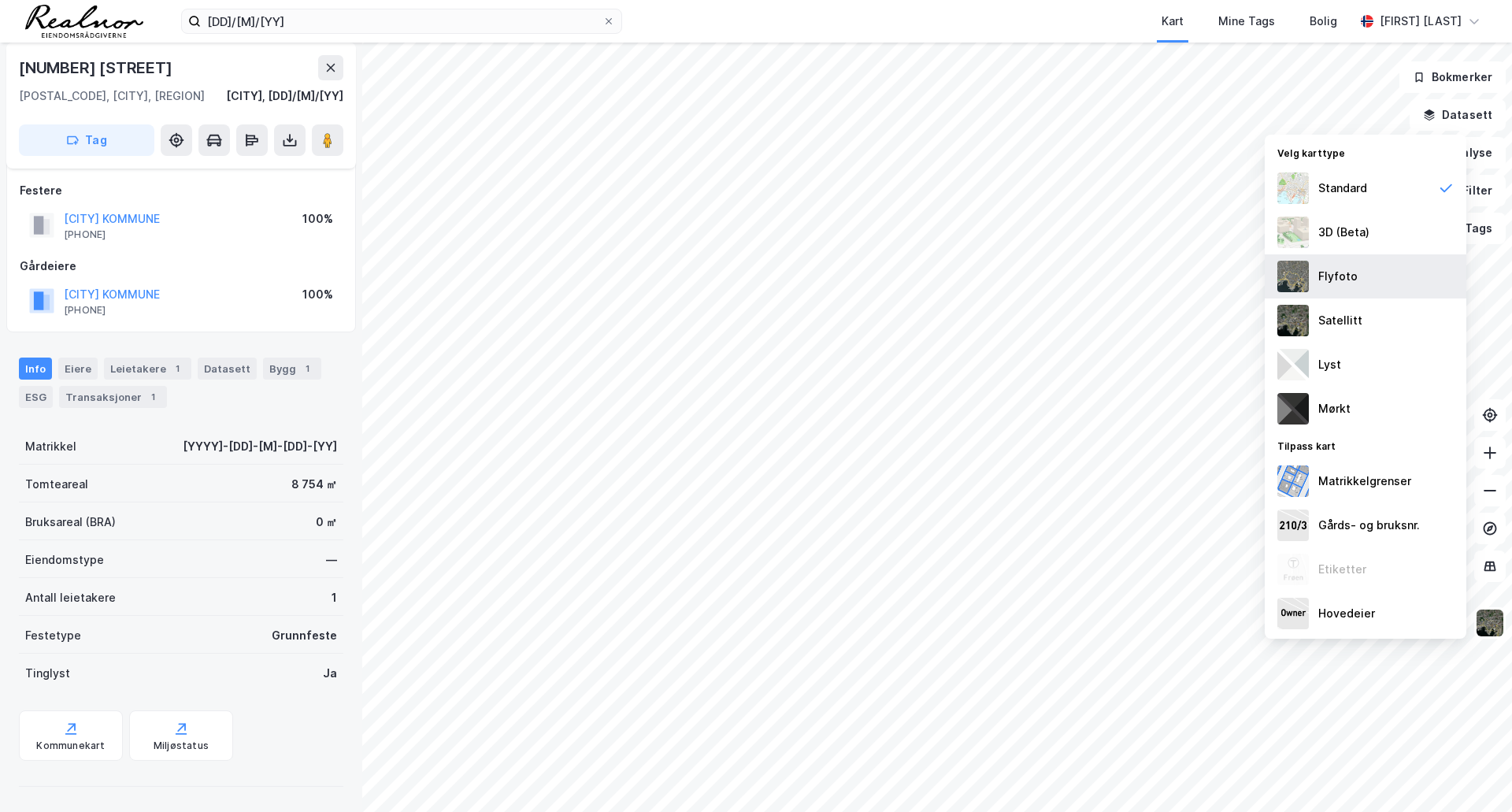 click on "Flyfoto" at bounding box center (1338, 276) 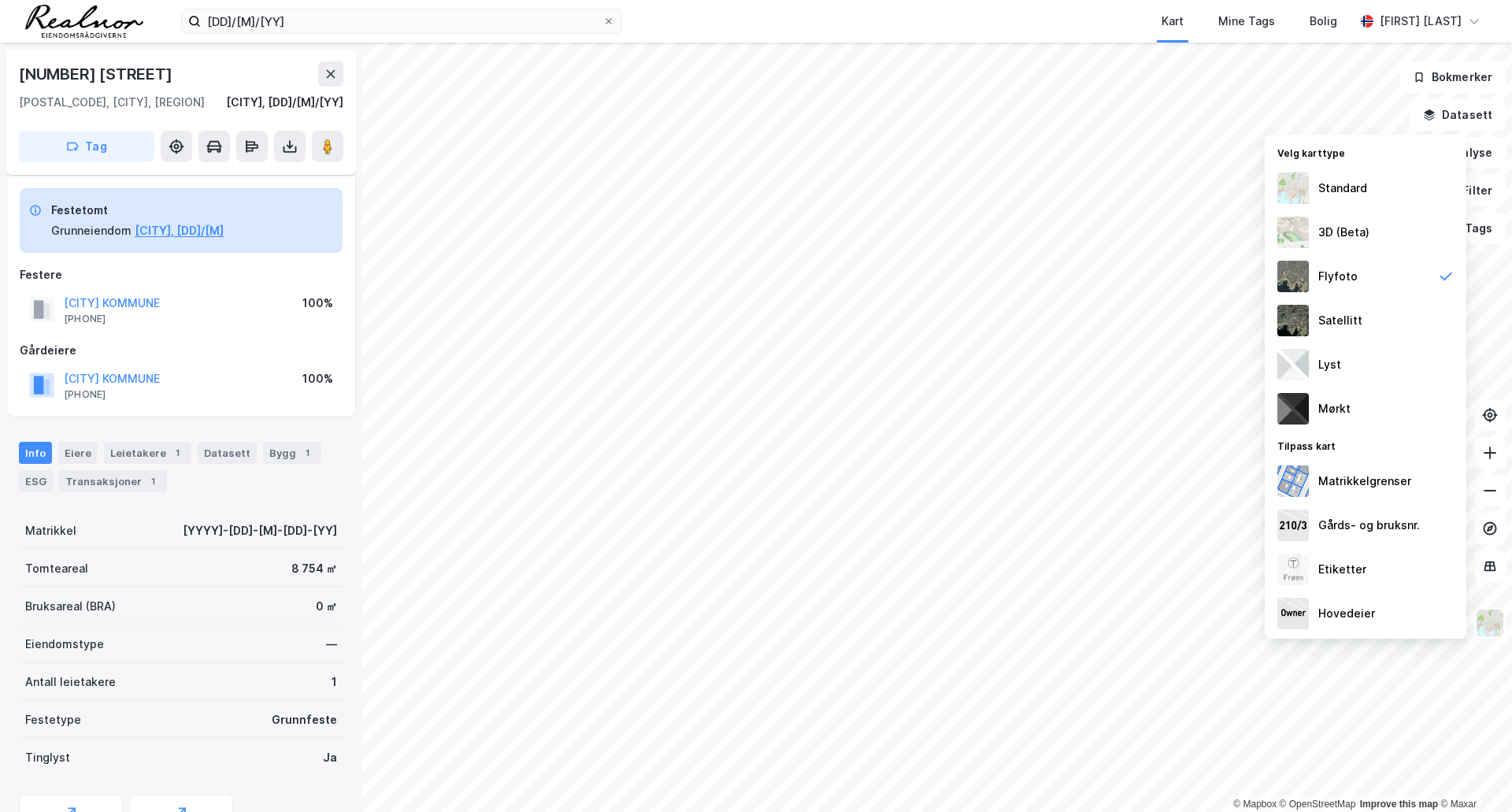 scroll, scrollTop: 84, scrollLeft: 0, axis: vertical 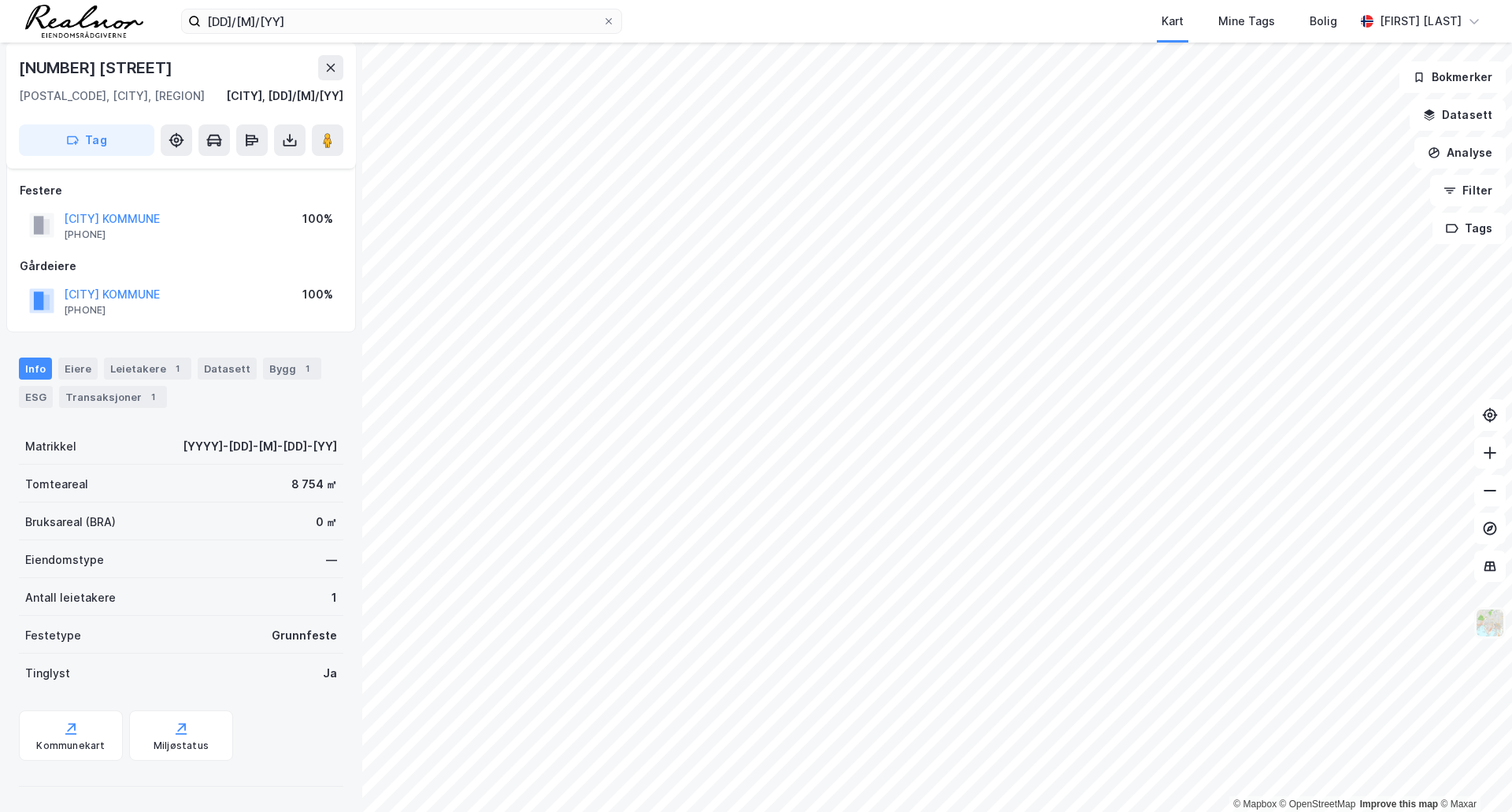 click at bounding box center [1490, 623] 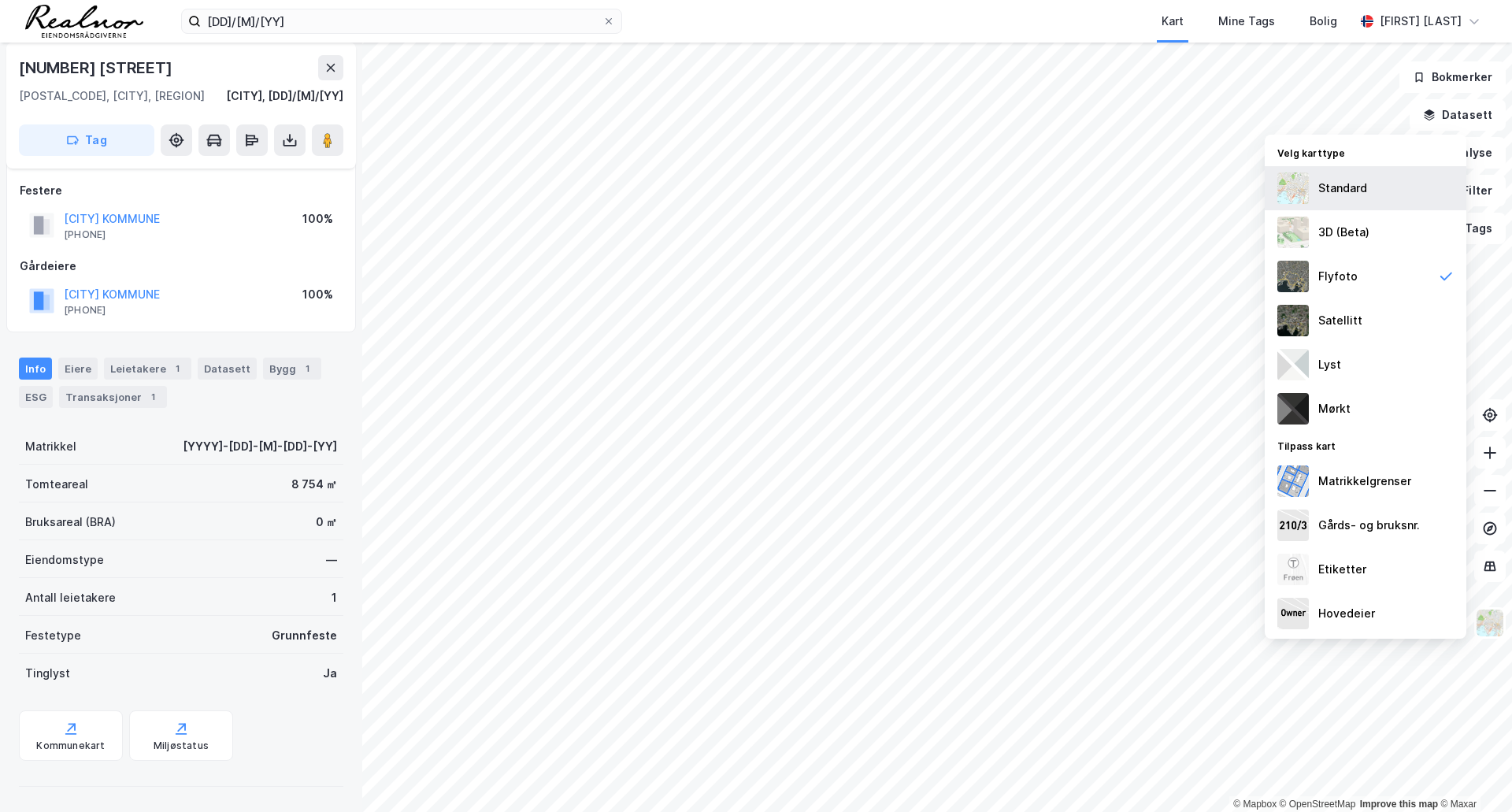 click on "Standard" at bounding box center (1343, 188) 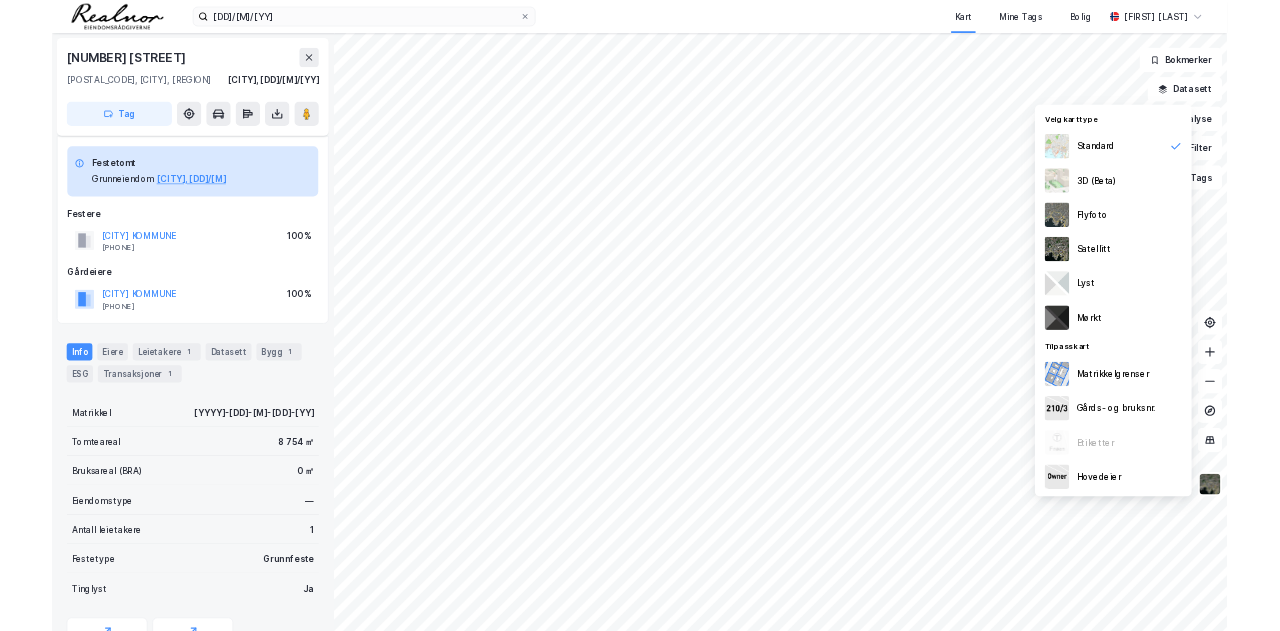 scroll, scrollTop: 107, scrollLeft: 0, axis: vertical 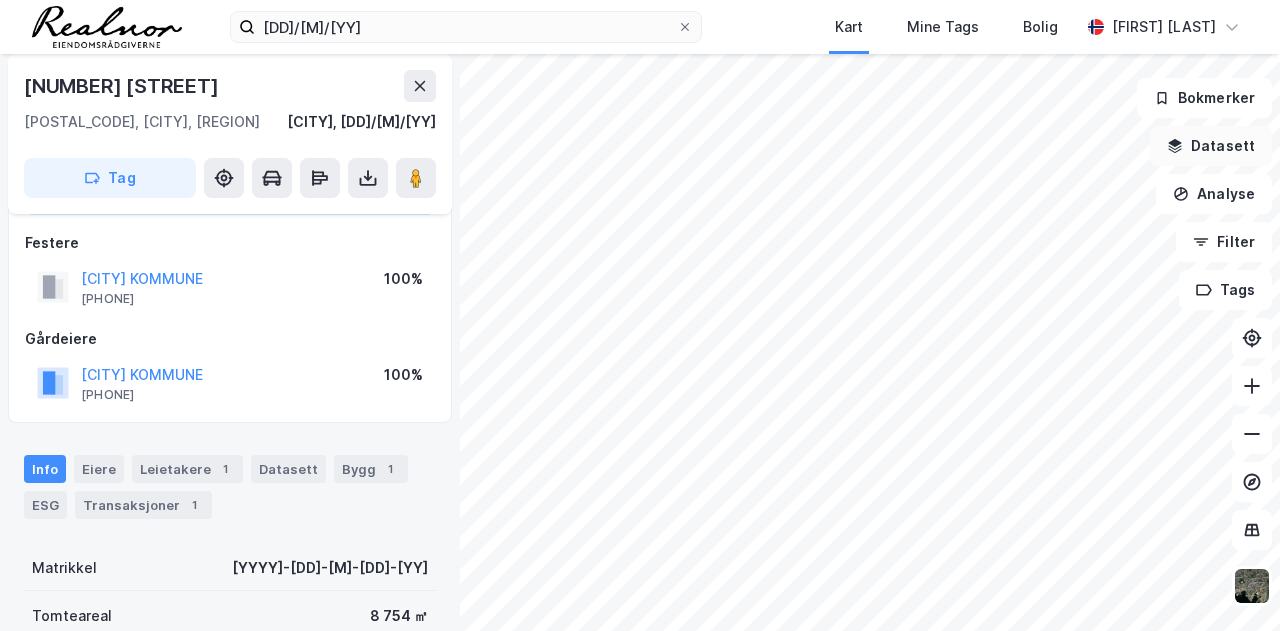 click on "Datasett" at bounding box center [1211, 146] 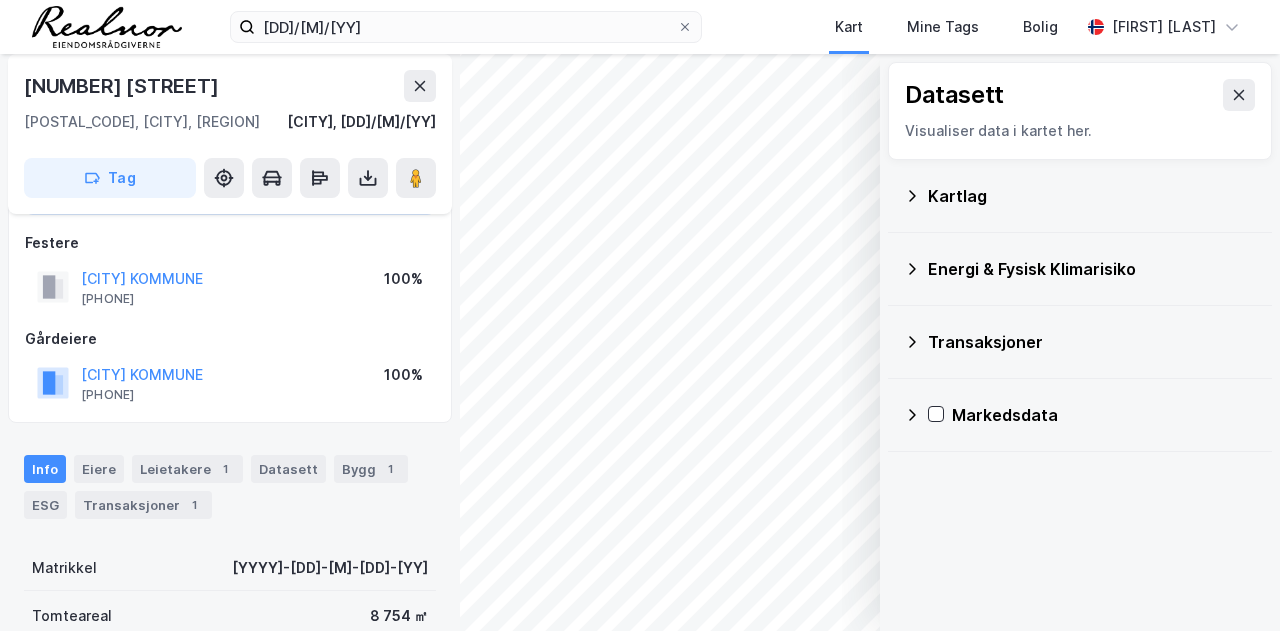 click on "Kartlag" at bounding box center (1092, 196) 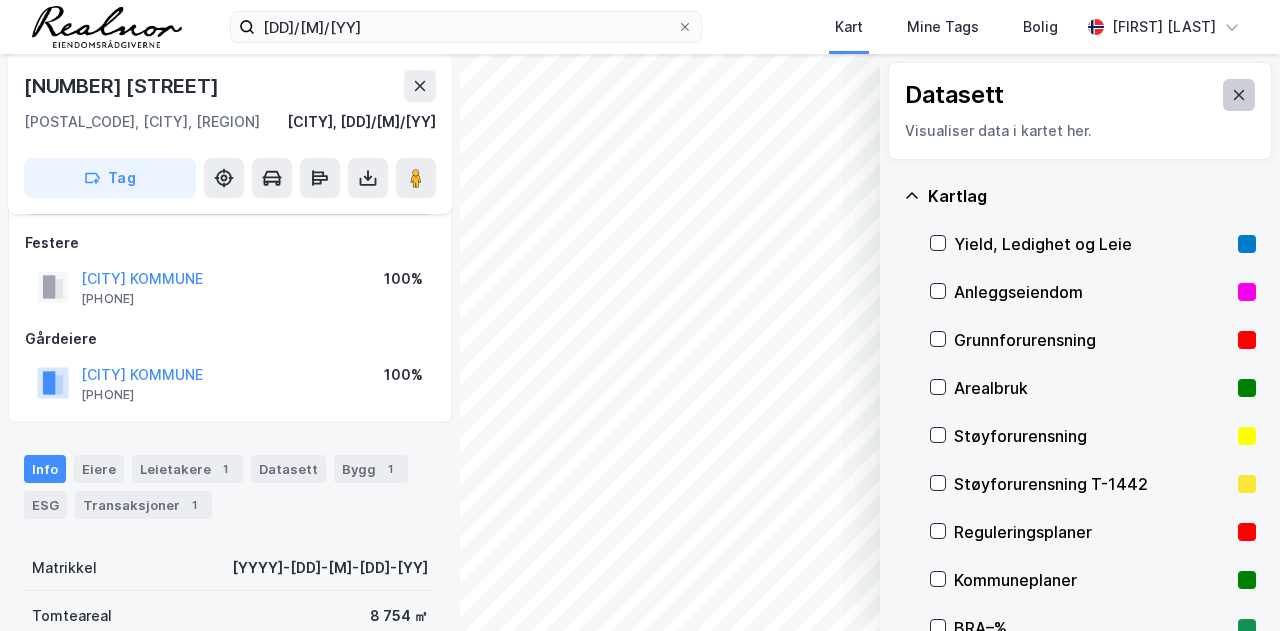 click 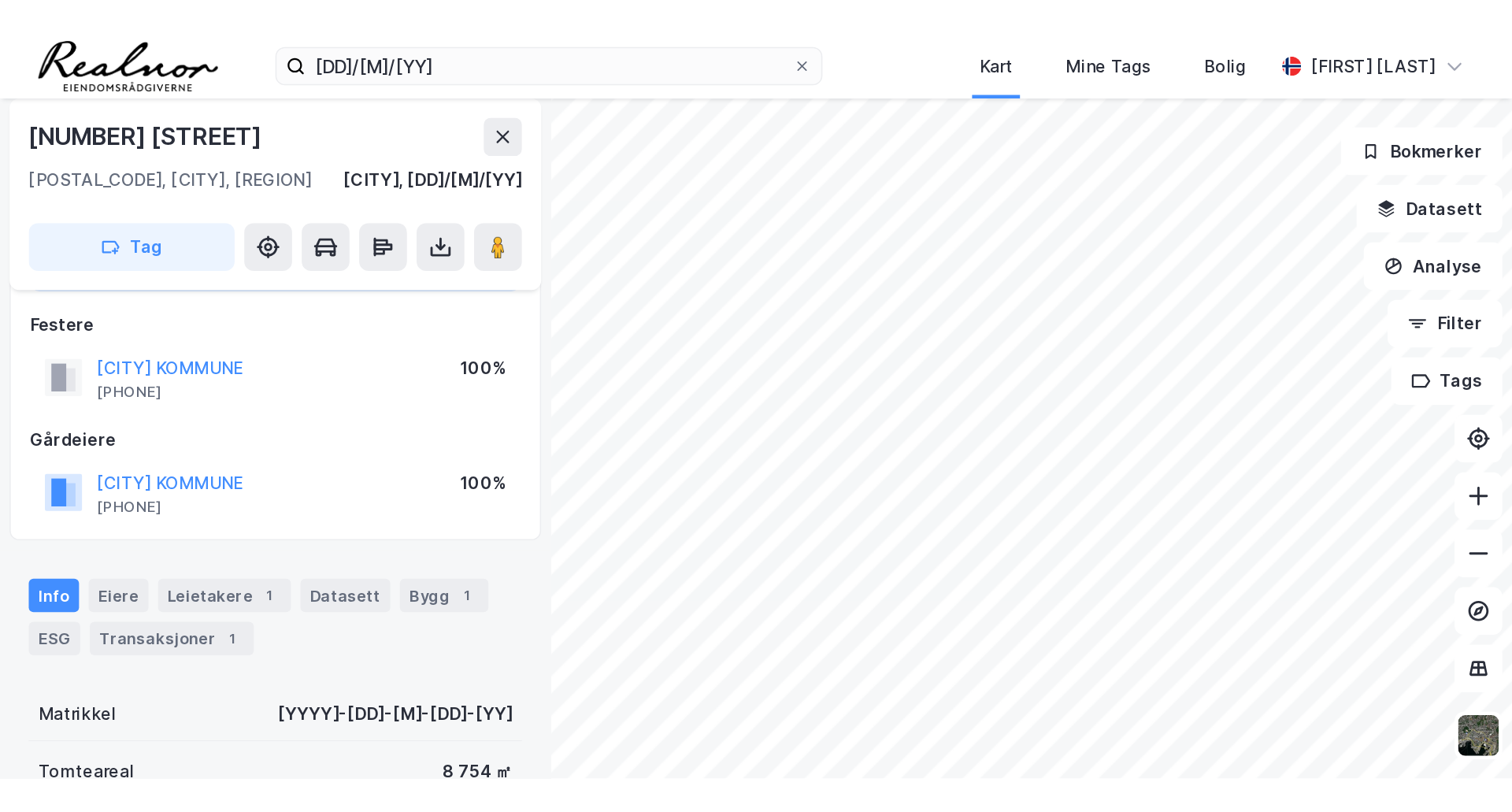 scroll, scrollTop: 83, scrollLeft: 0, axis: vertical 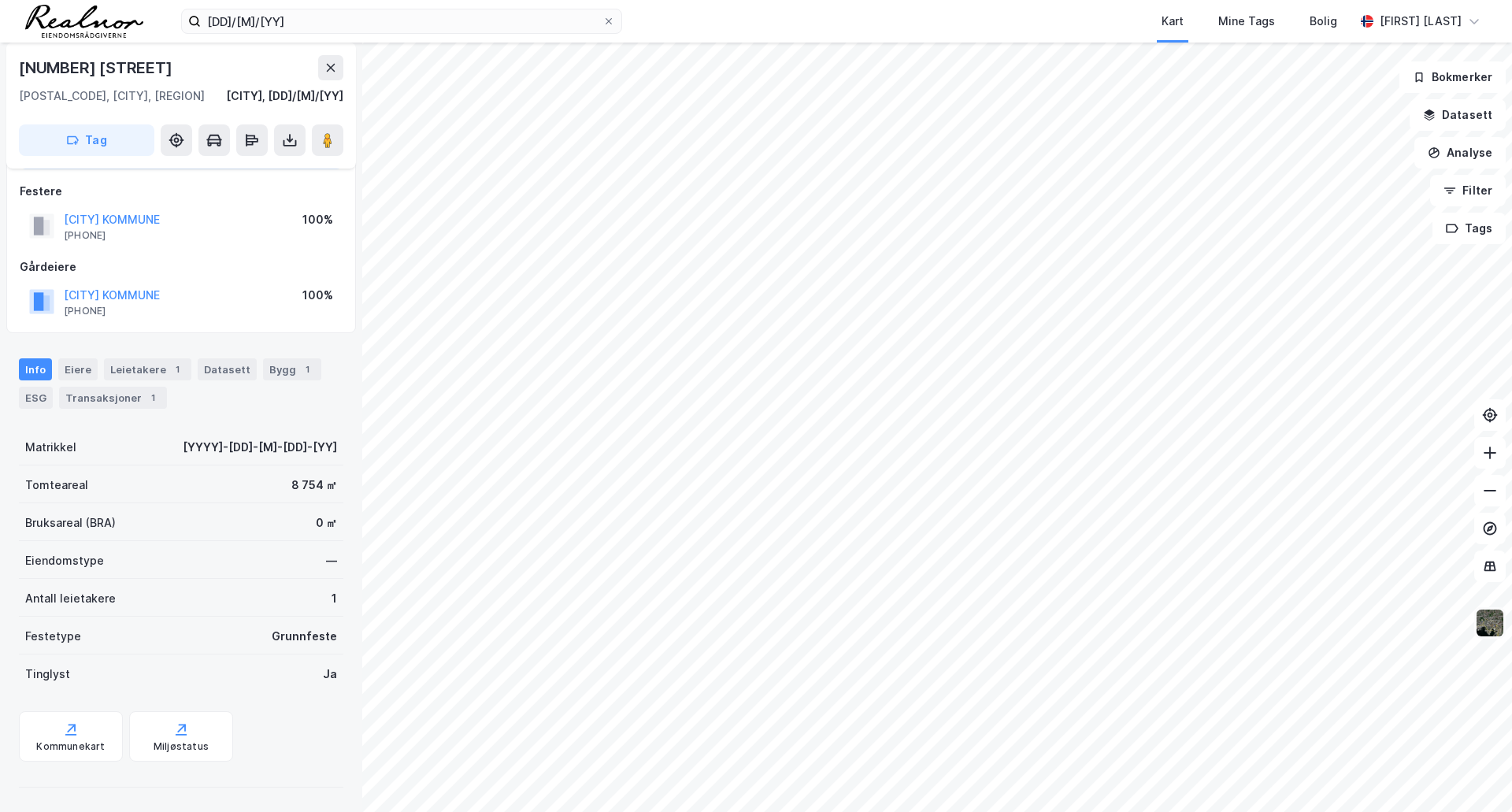 click at bounding box center [1490, 623] 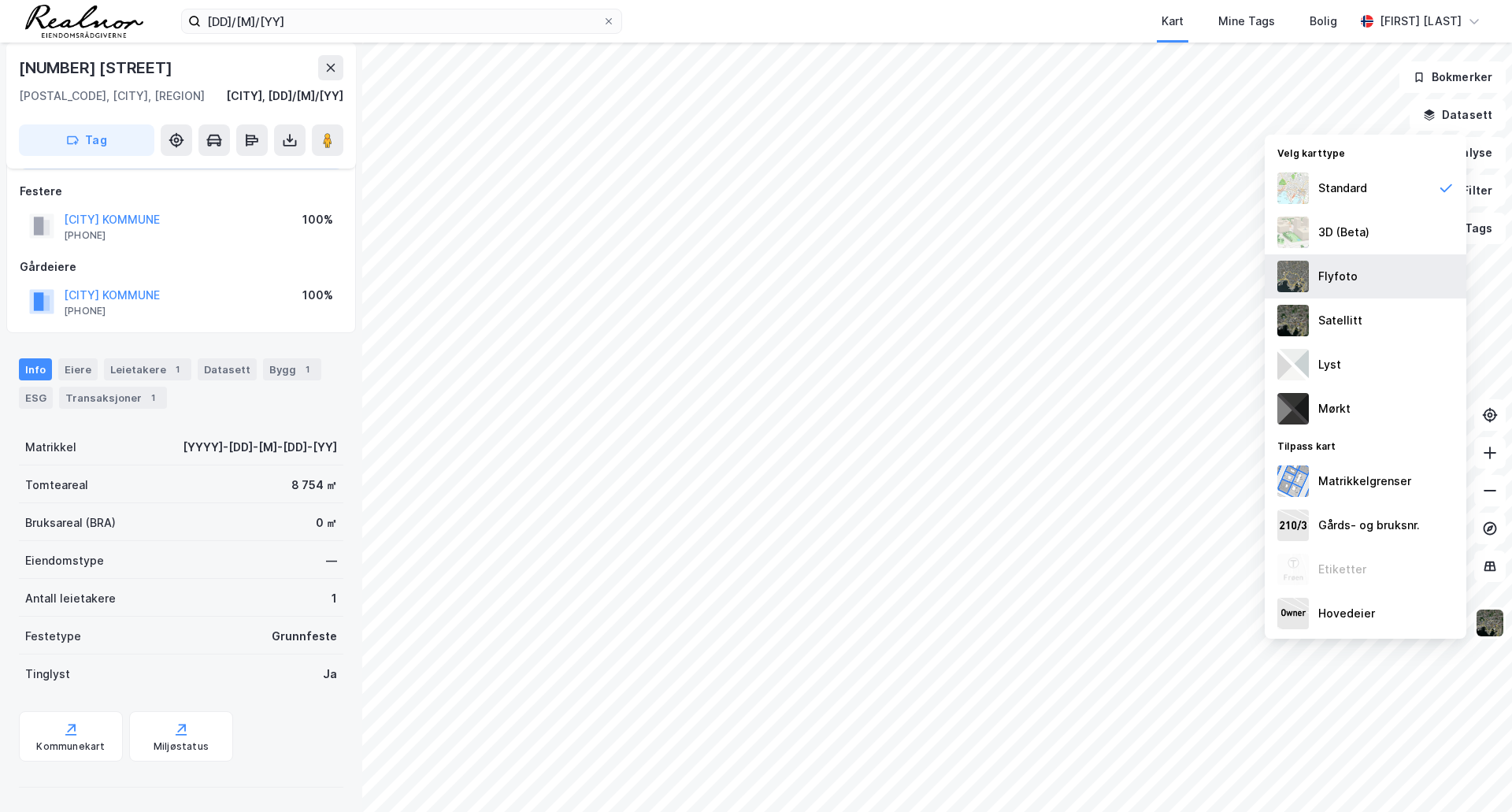 click on "Flyfoto" at bounding box center [1338, 276] 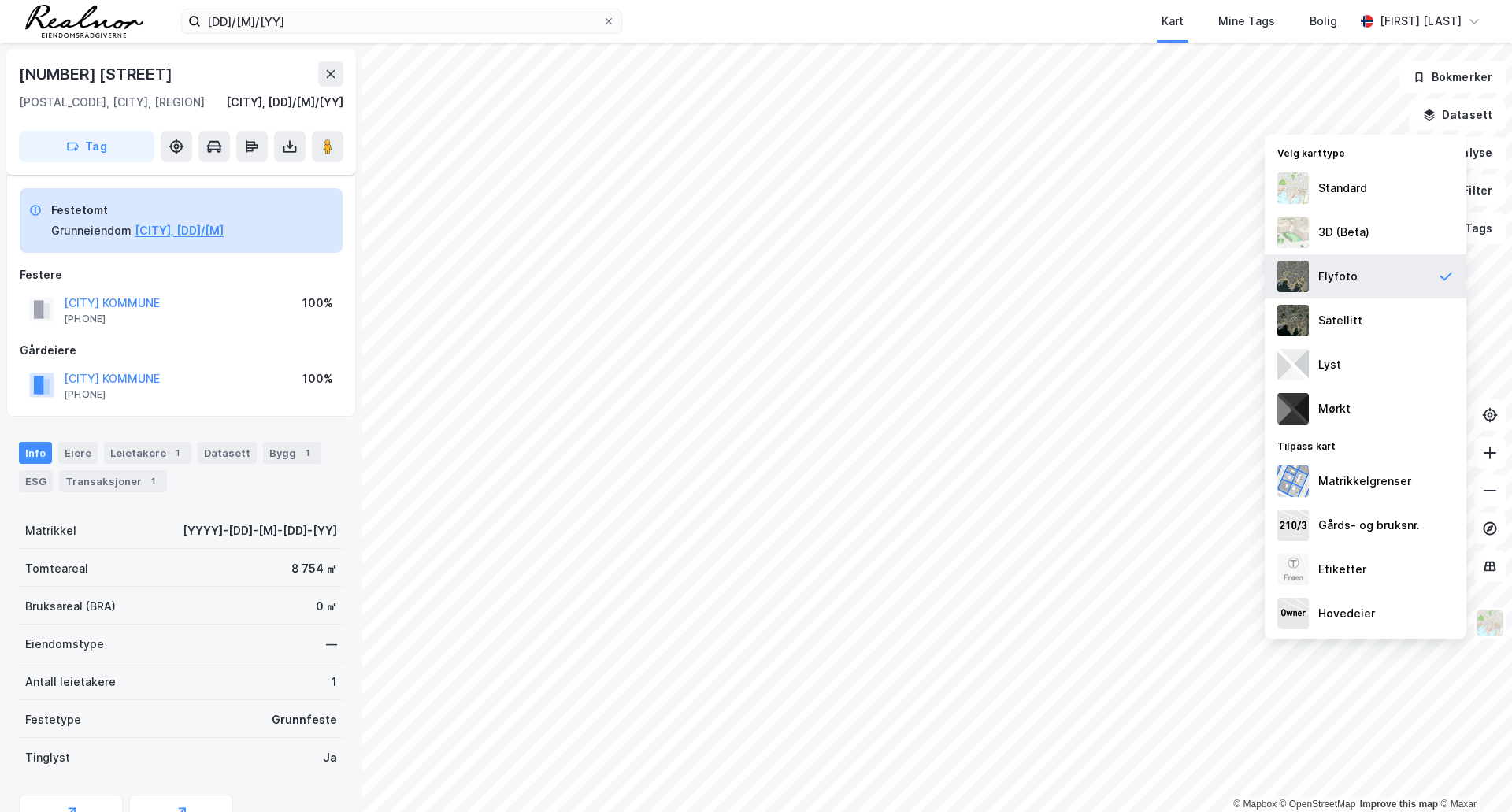 scroll, scrollTop: 83, scrollLeft: 0, axis: vertical 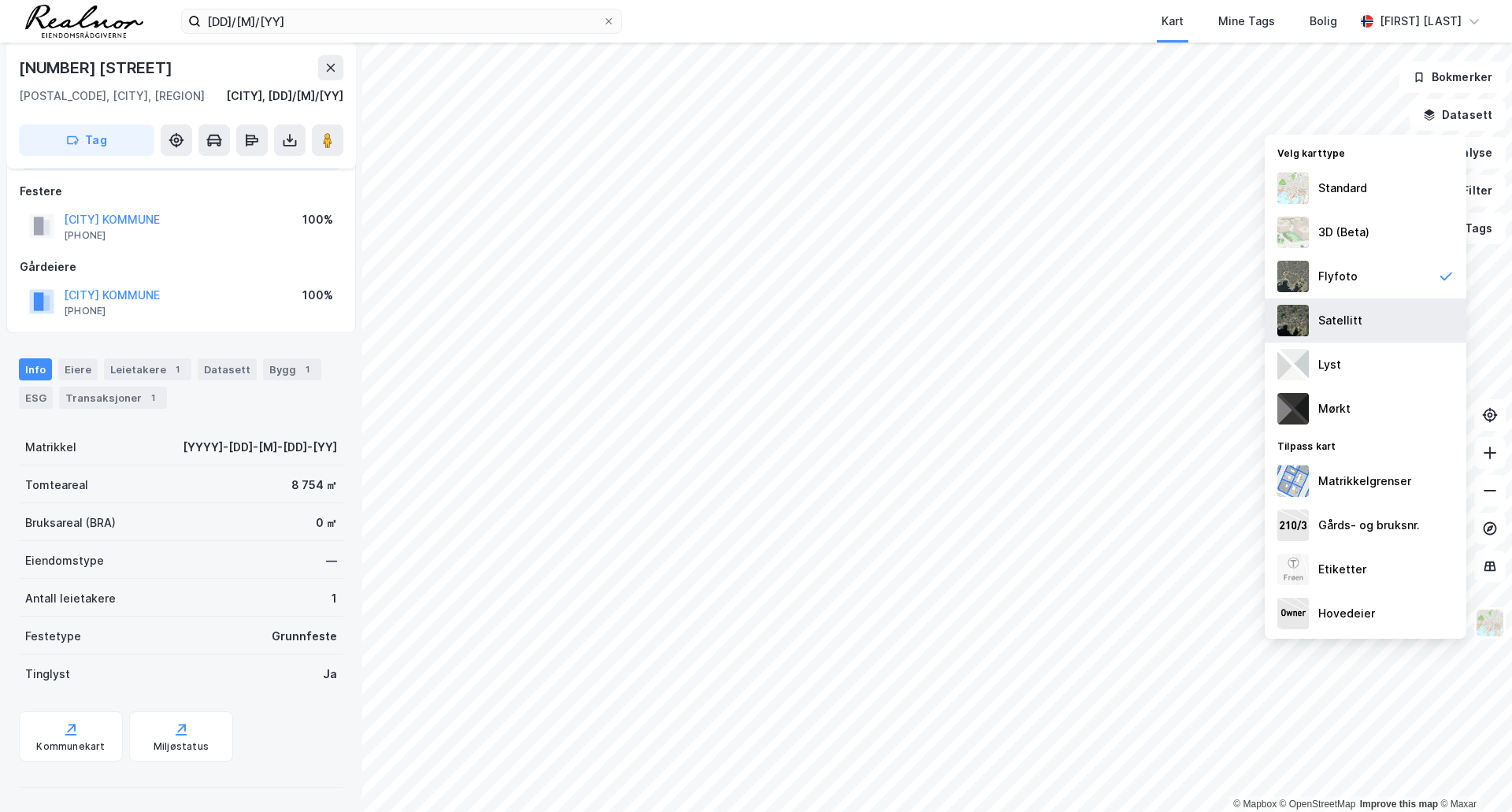 click on "Satellitt" at bounding box center (1366, 321) 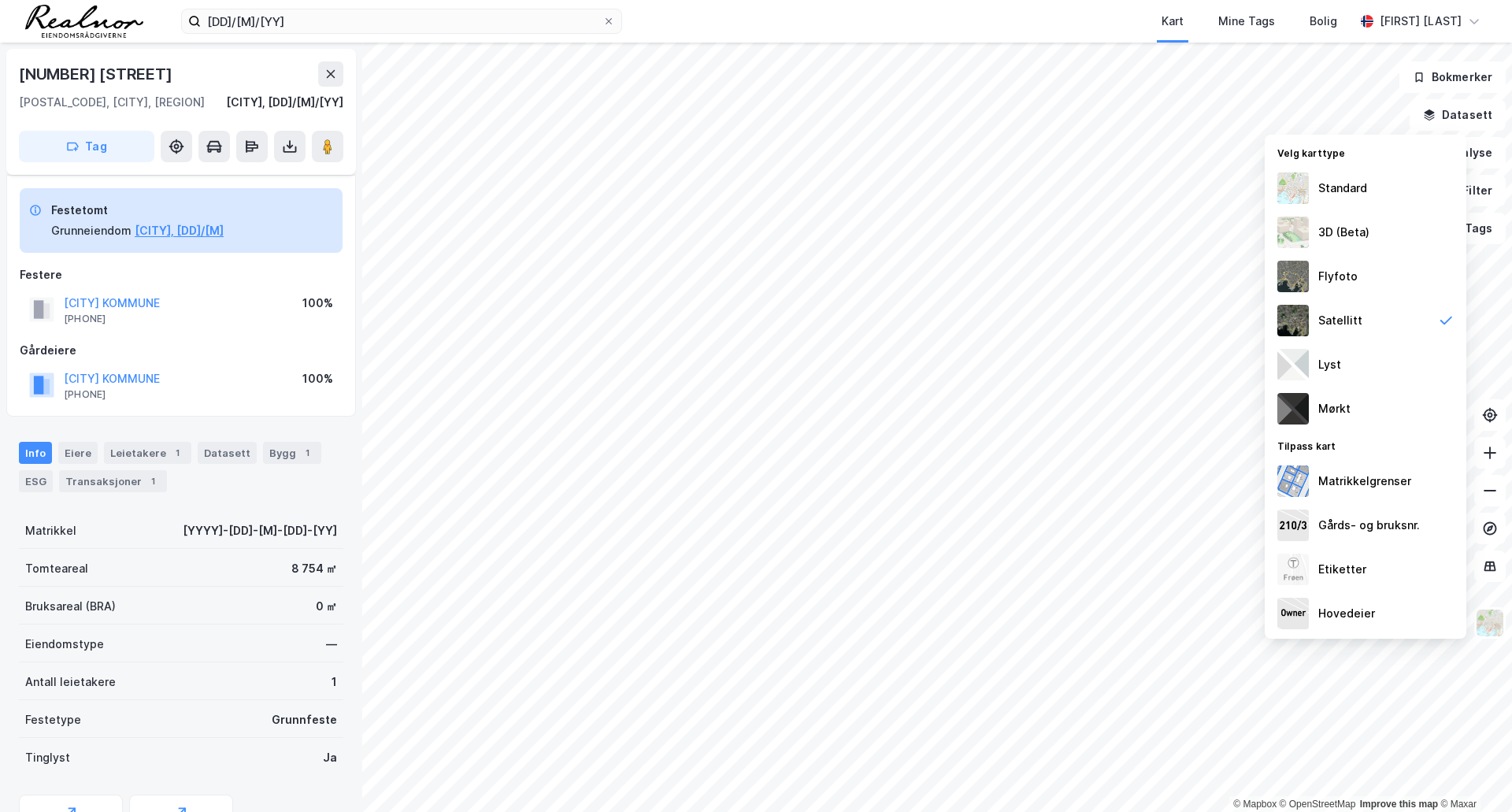 scroll, scrollTop: 83, scrollLeft: 0, axis: vertical 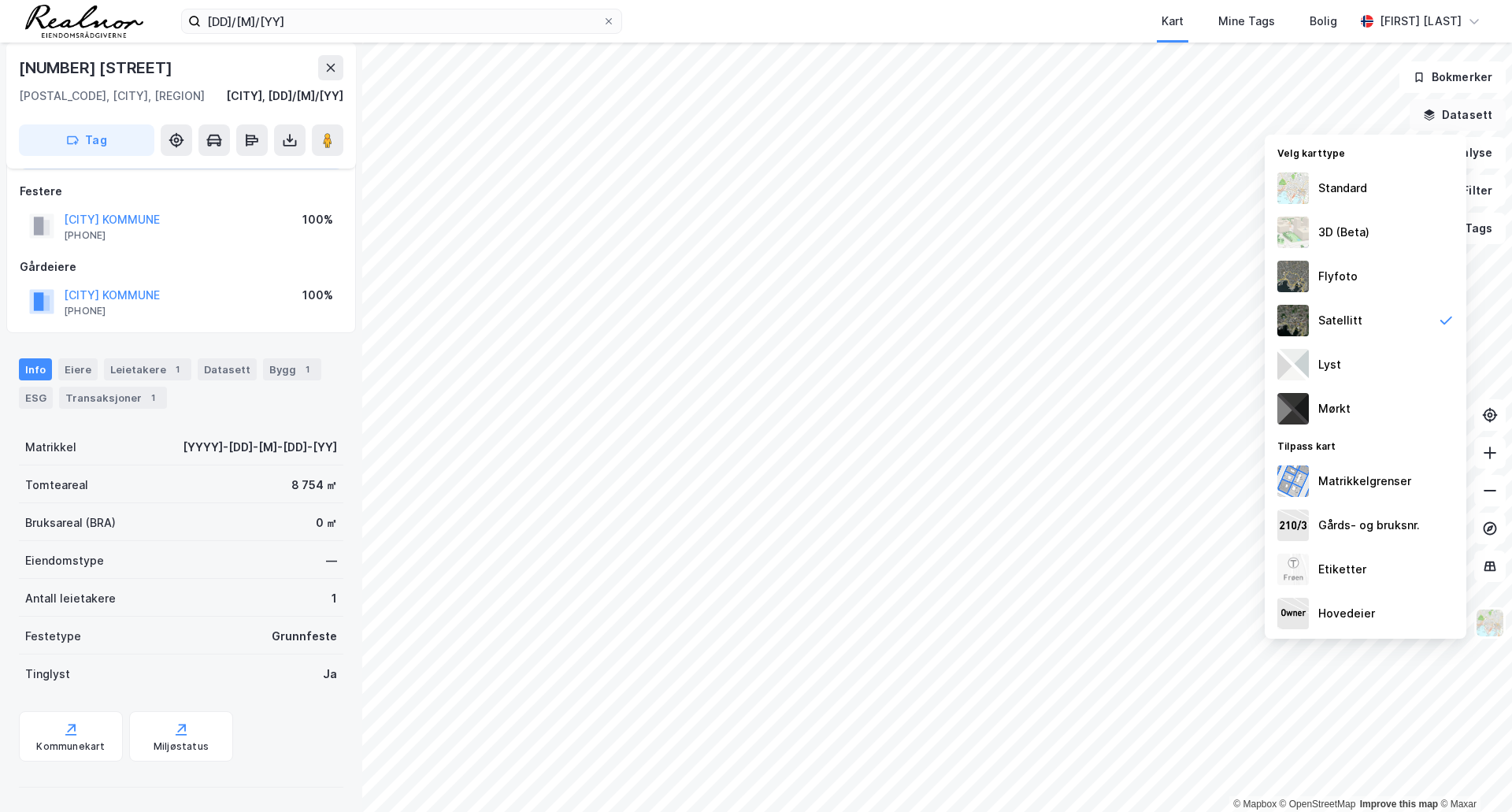 click on "Datasett" at bounding box center (1458, 115) 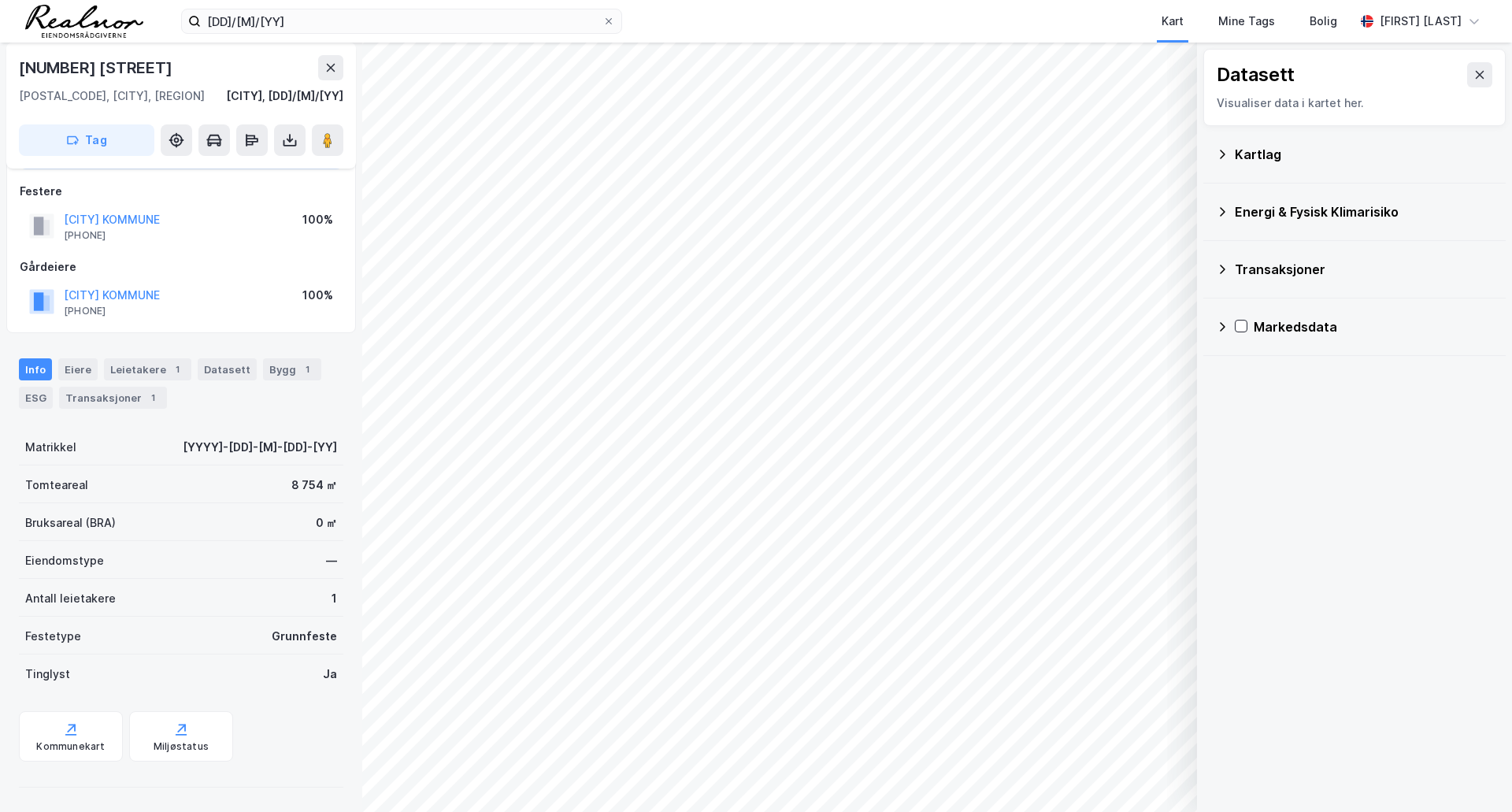 click on "Kartlag" at bounding box center [1364, 154] 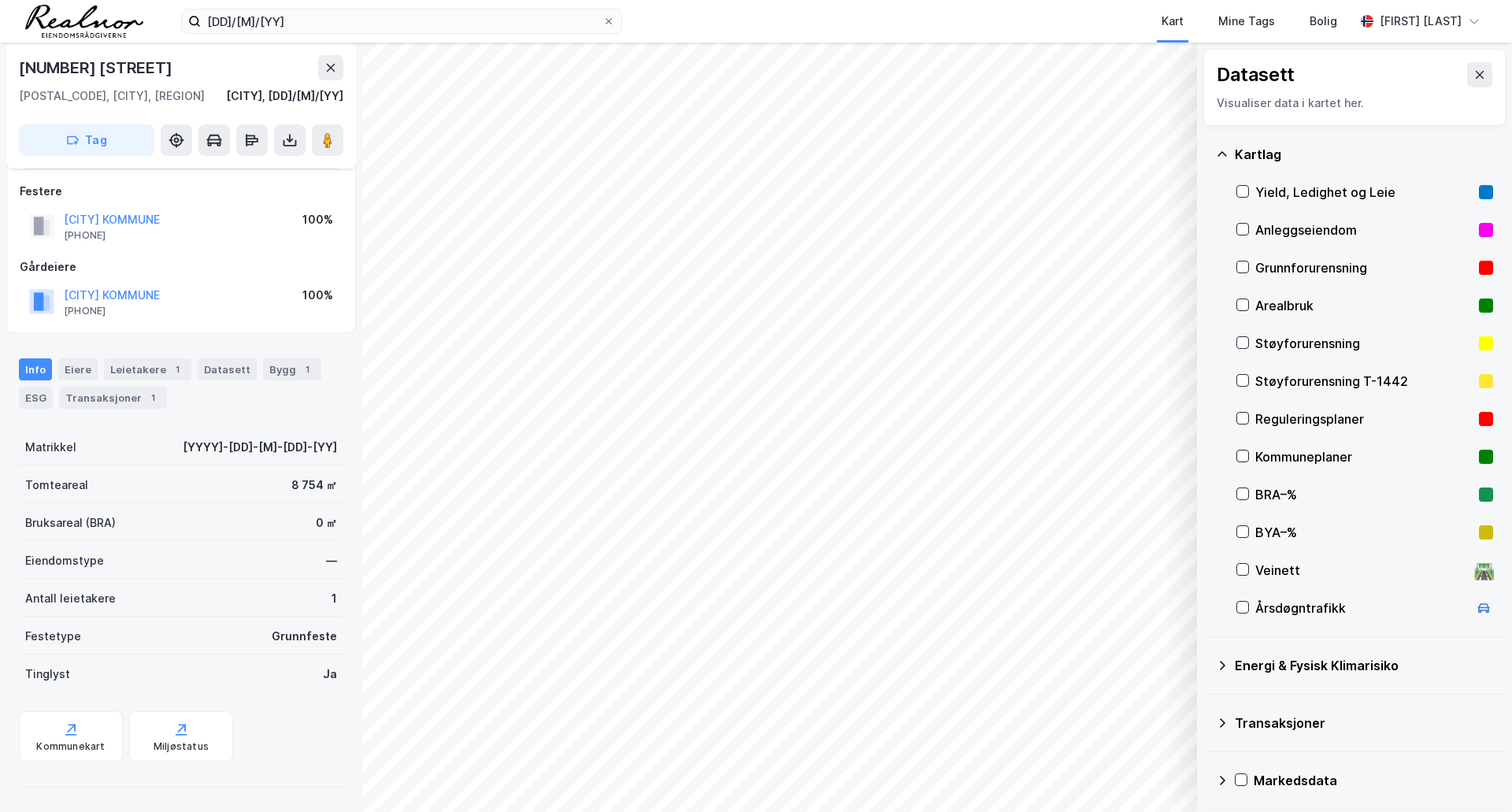 click on "Kommuneplaner" at bounding box center [1364, 457] 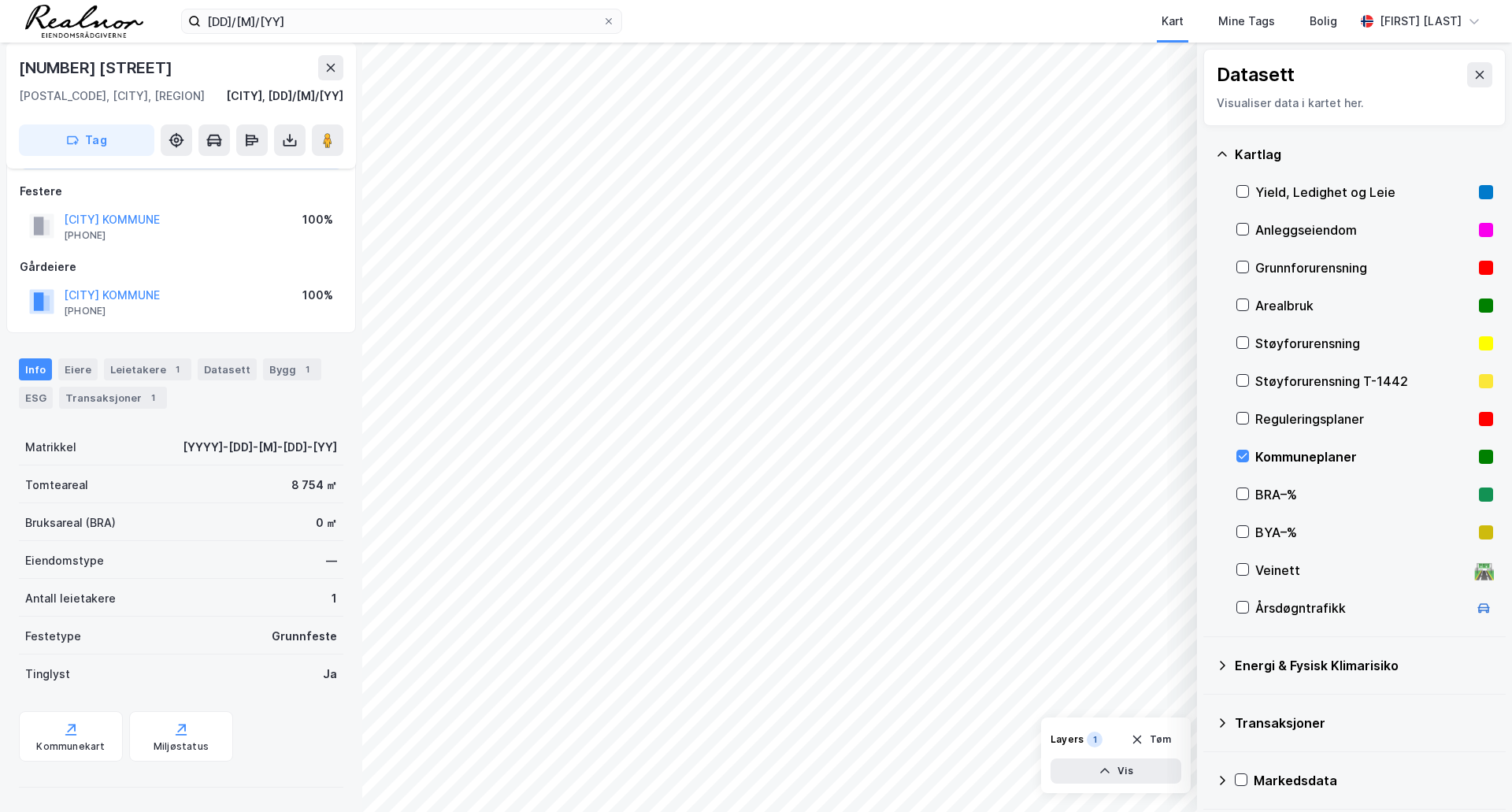 drag, startPoint x: 1244, startPoint y: 453, endPoint x: 1247, endPoint y: 436, distance: 17.262677 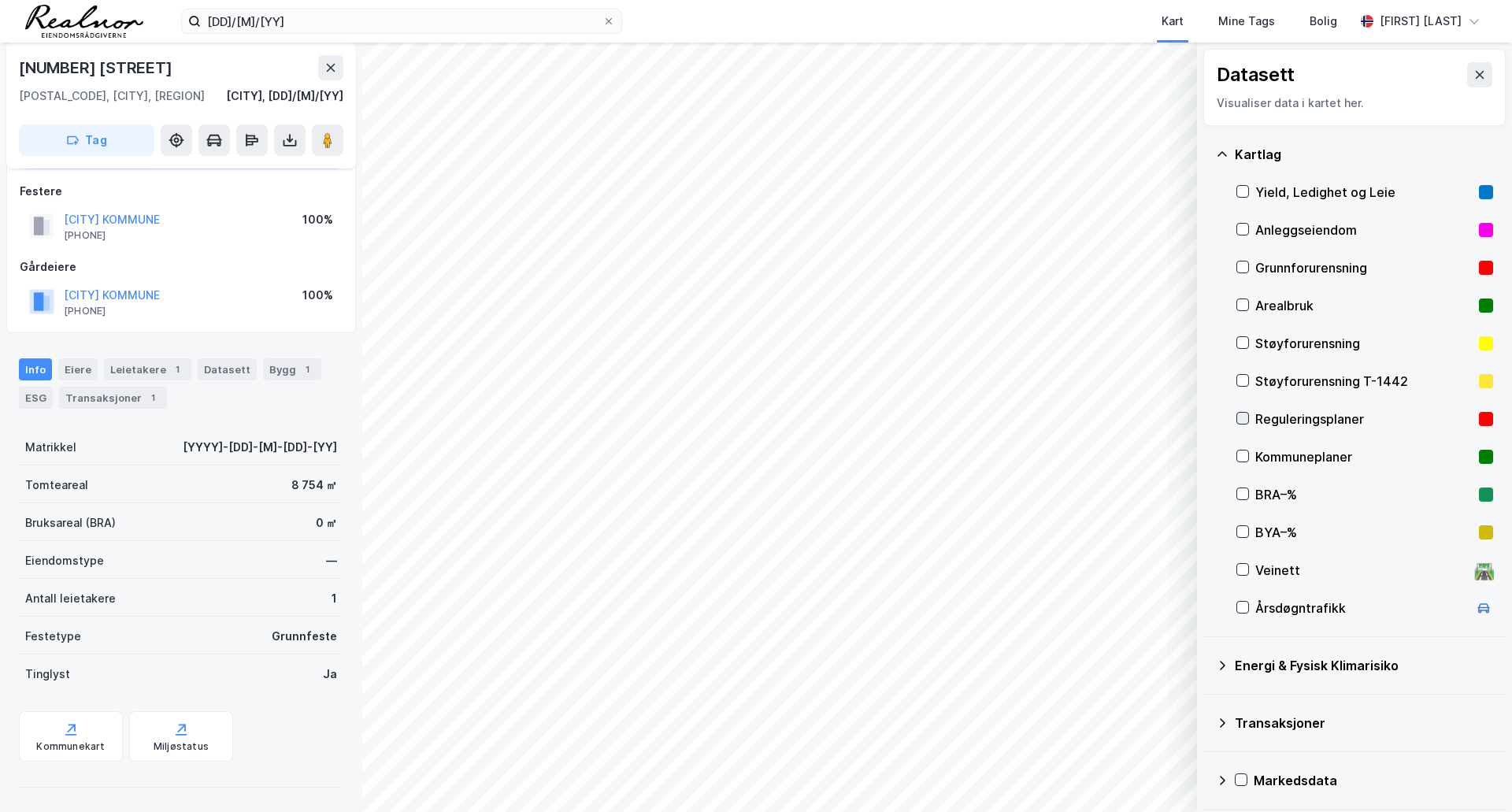 click 